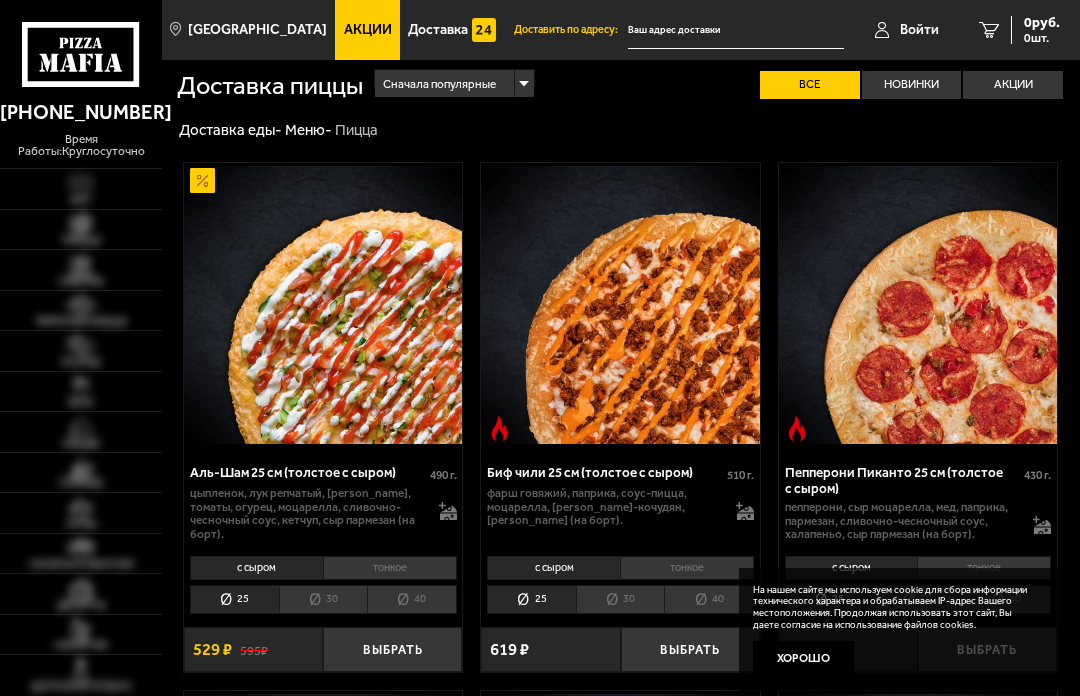 scroll, scrollTop: 0, scrollLeft: 0, axis: both 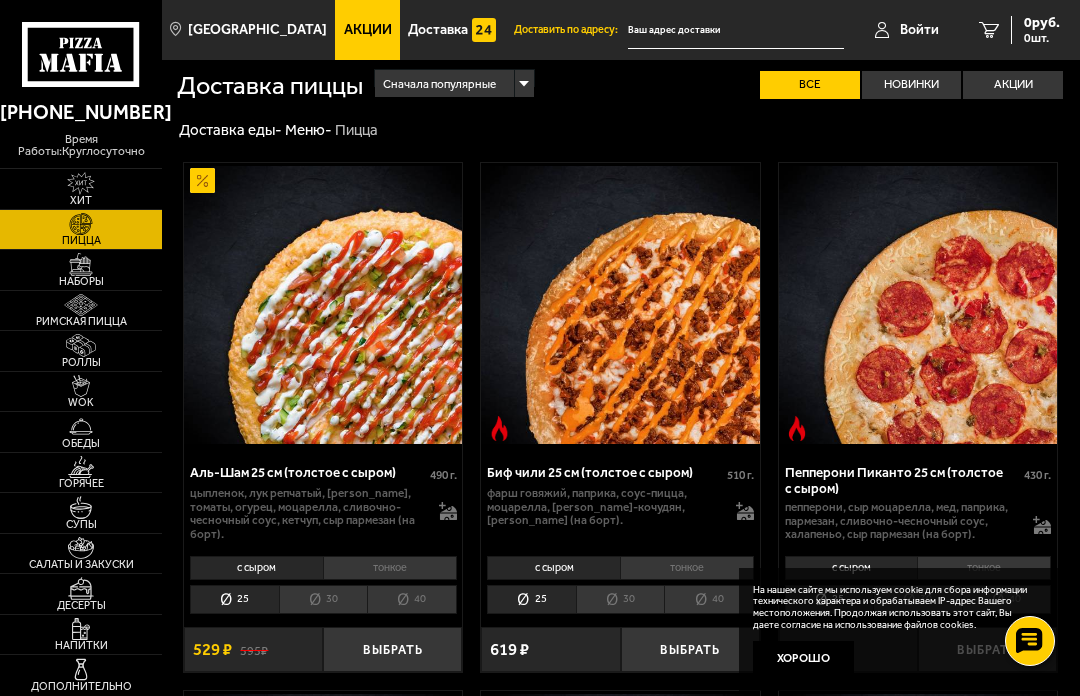click on "Акции" at bounding box center [1013, 85] 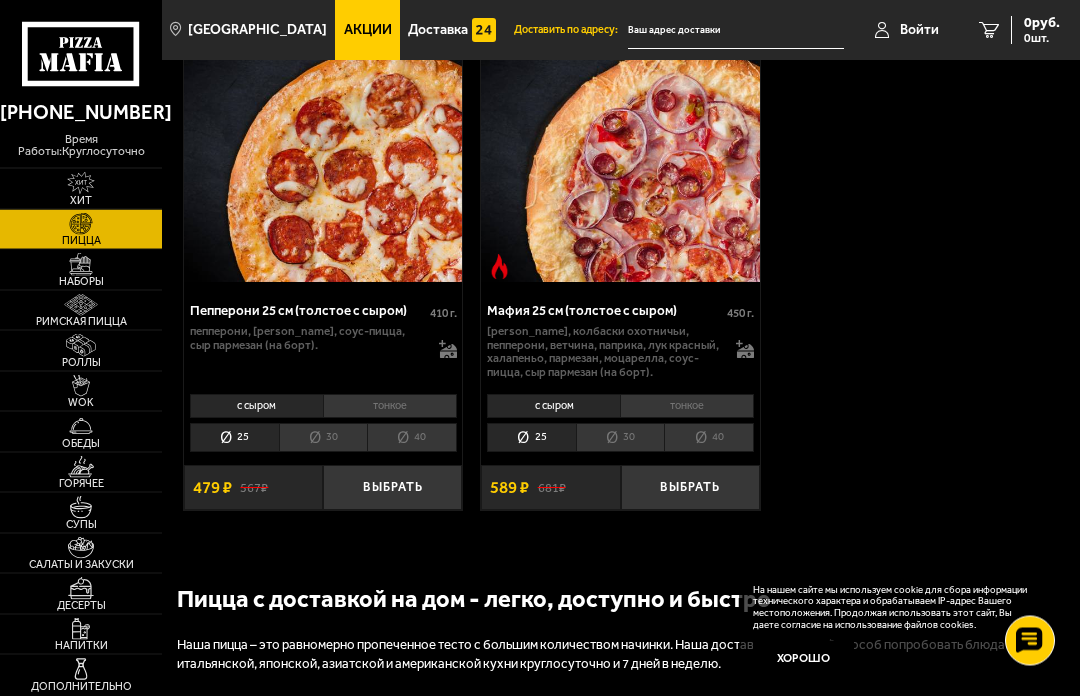 click on "Хорошо" at bounding box center [803, 658] 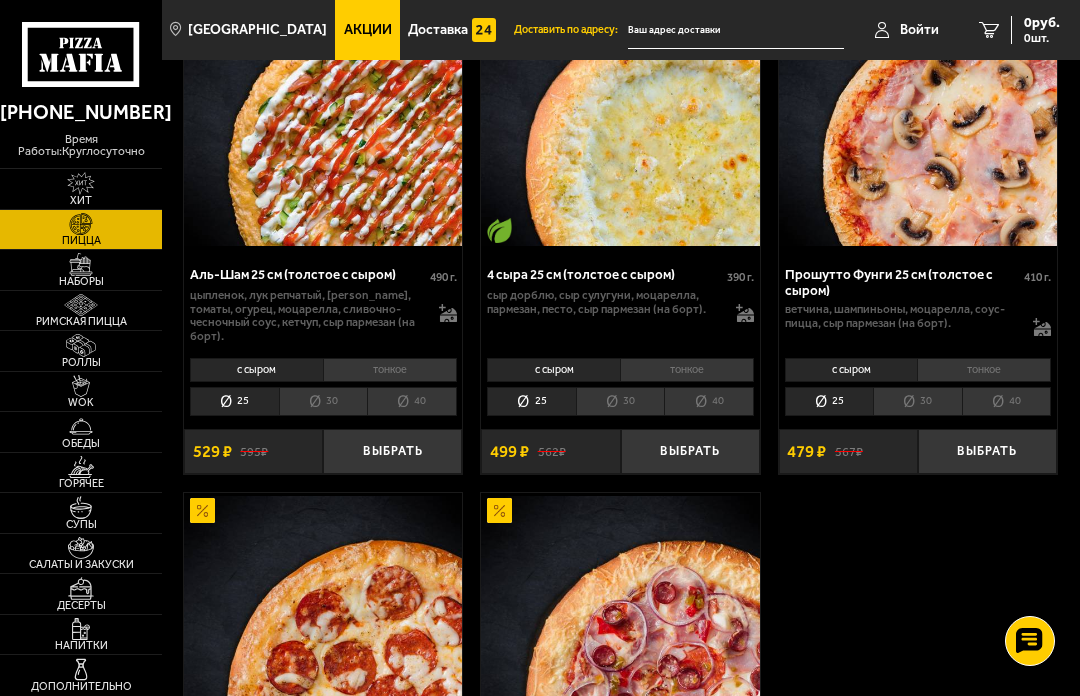 scroll, scrollTop: 197, scrollLeft: 0, axis: vertical 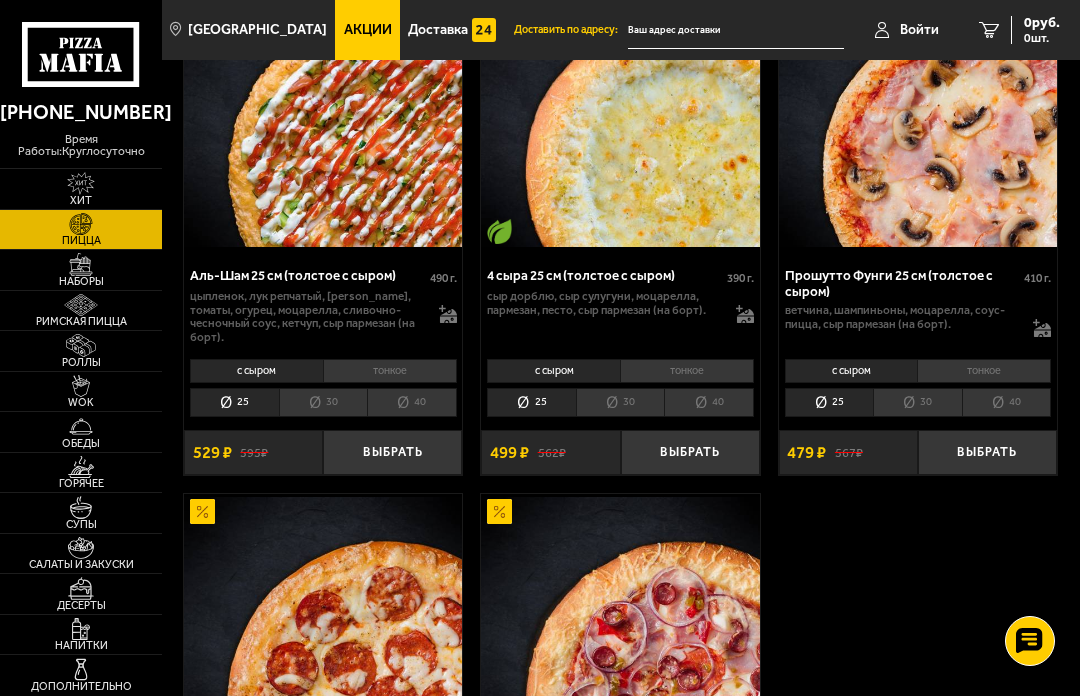 click at bounding box center (80, 264) 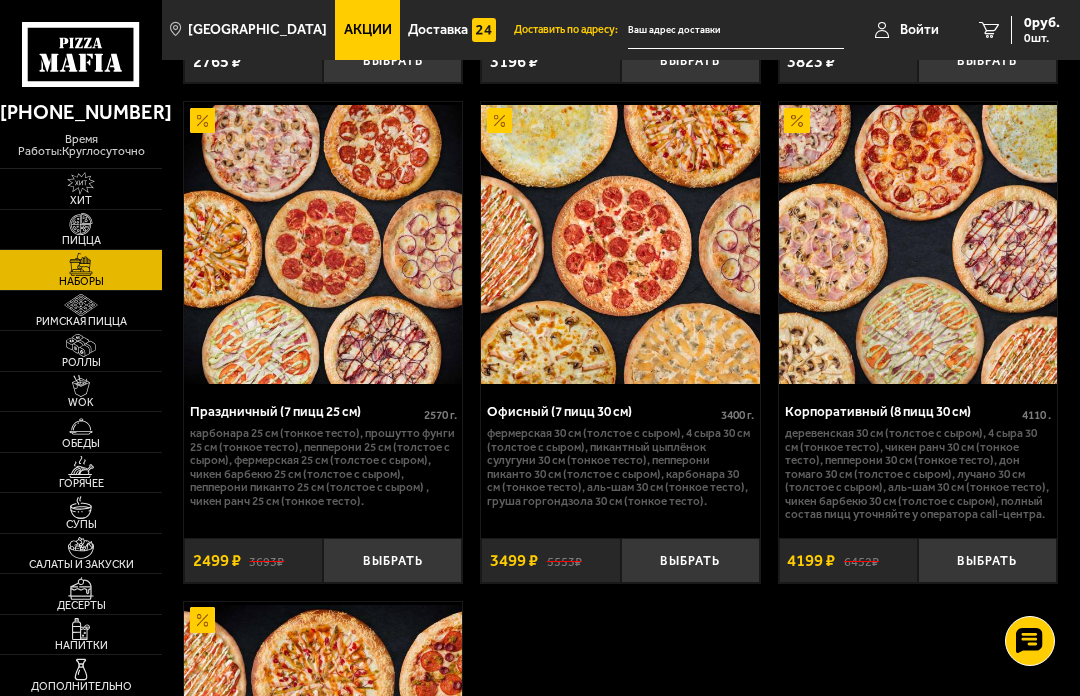 scroll, scrollTop: 4628, scrollLeft: 0, axis: vertical 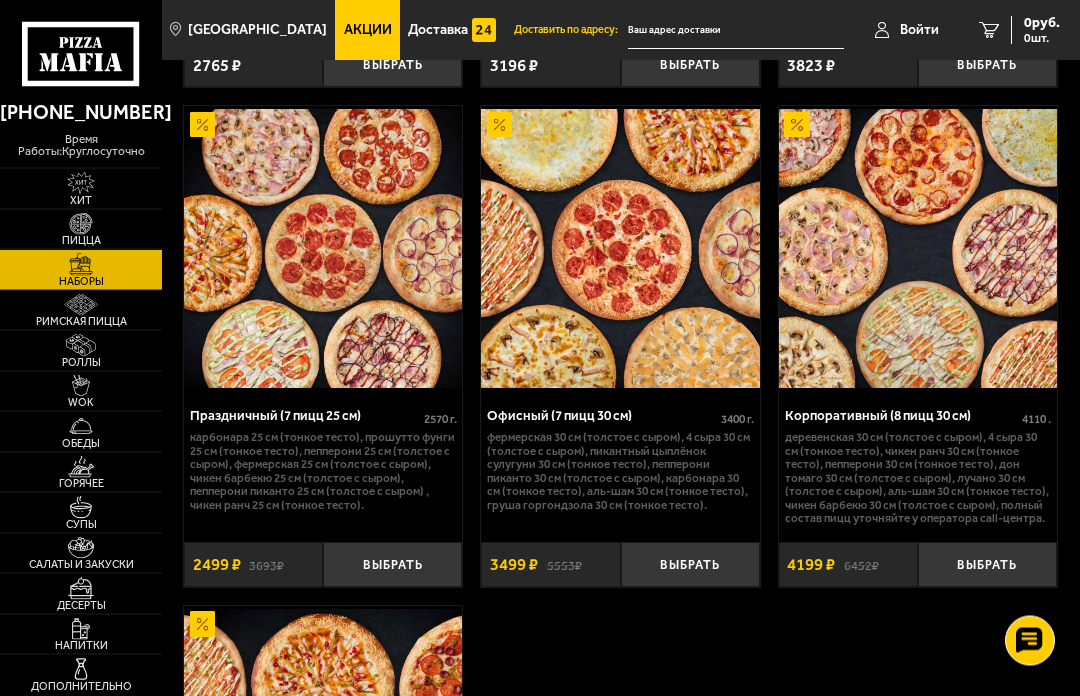 click at bounding box center [918, 249] 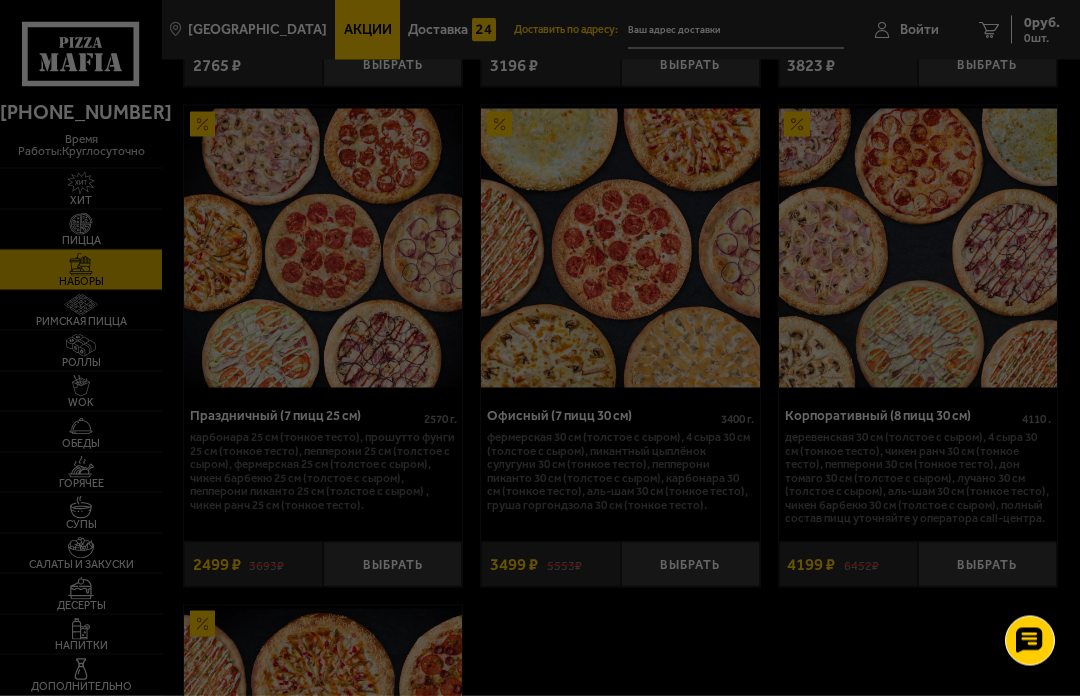scroll, scrollTop: 0, scrollLeft: 0, axis: both 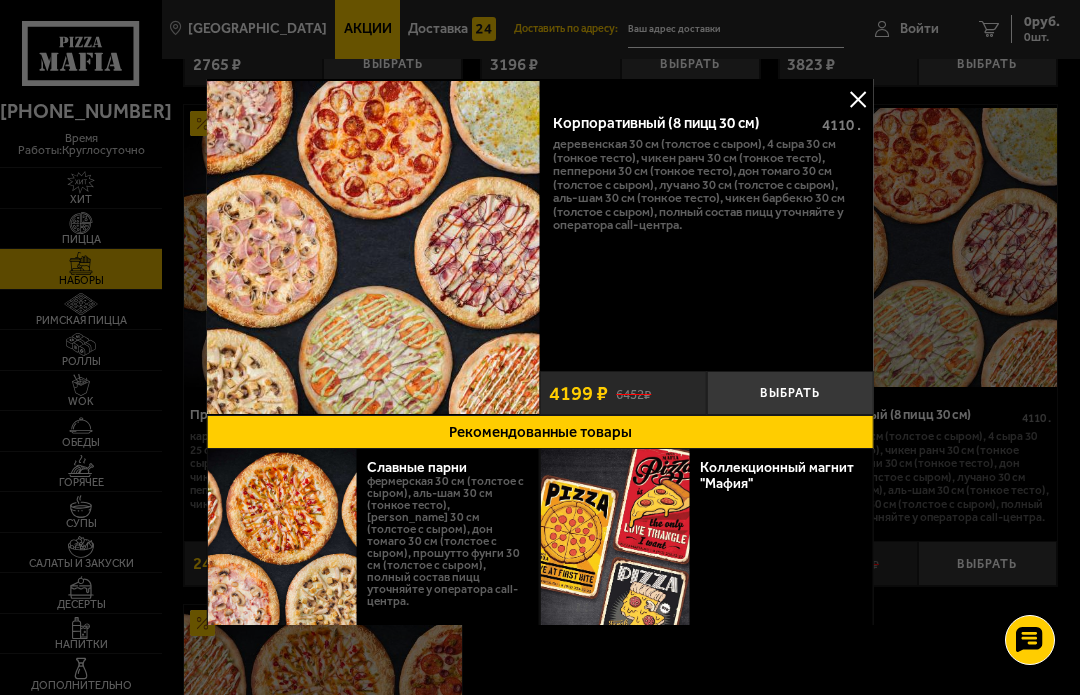 click on "Деревенская 30 см (толстое с сыром), 4 сыра 30 см (тонкое тесто), Чикен Ранч 30 см (тонкое тесто), Пепперони 30 см (тонкое тесто), Дон Томаго 30 см (толстое с сыром), Лучано 30 см (толстое с сыром), Аль-Шам 30 см (тонкое тесто), Чикен Барбекю 30 см (толстое с сыром), Полный состав пицц уточняйте у оператора call-центра." at bounding box center [707, 185] 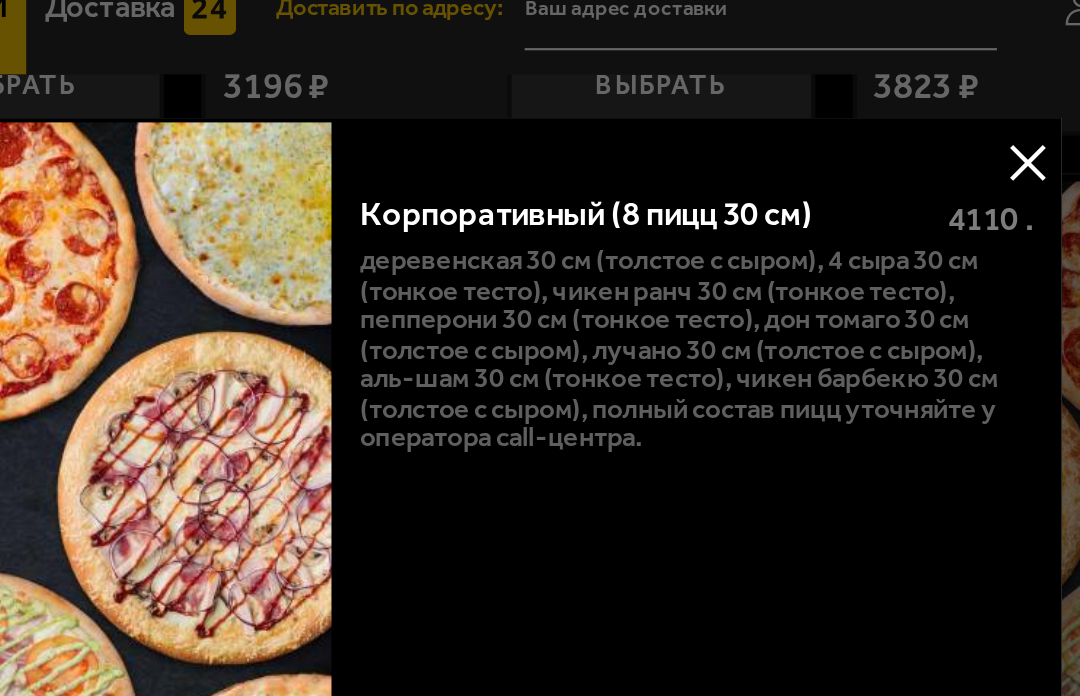 click at bounding box center [858, 100] 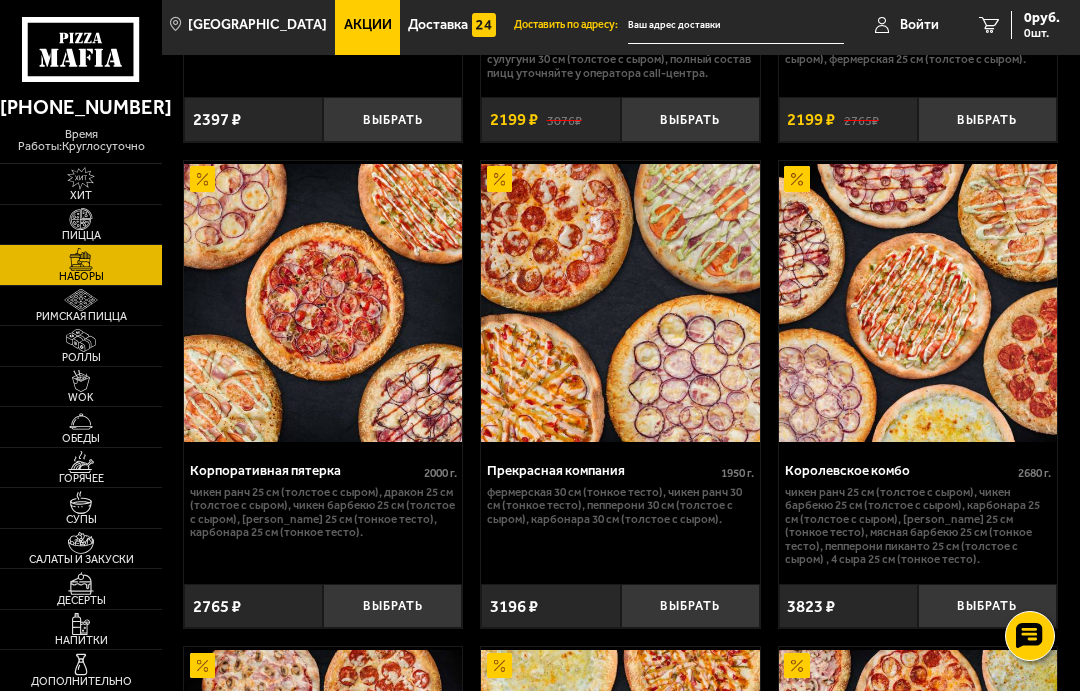 scroll, scrollTop: 4089, scrollLeft: 0, axis: vertical 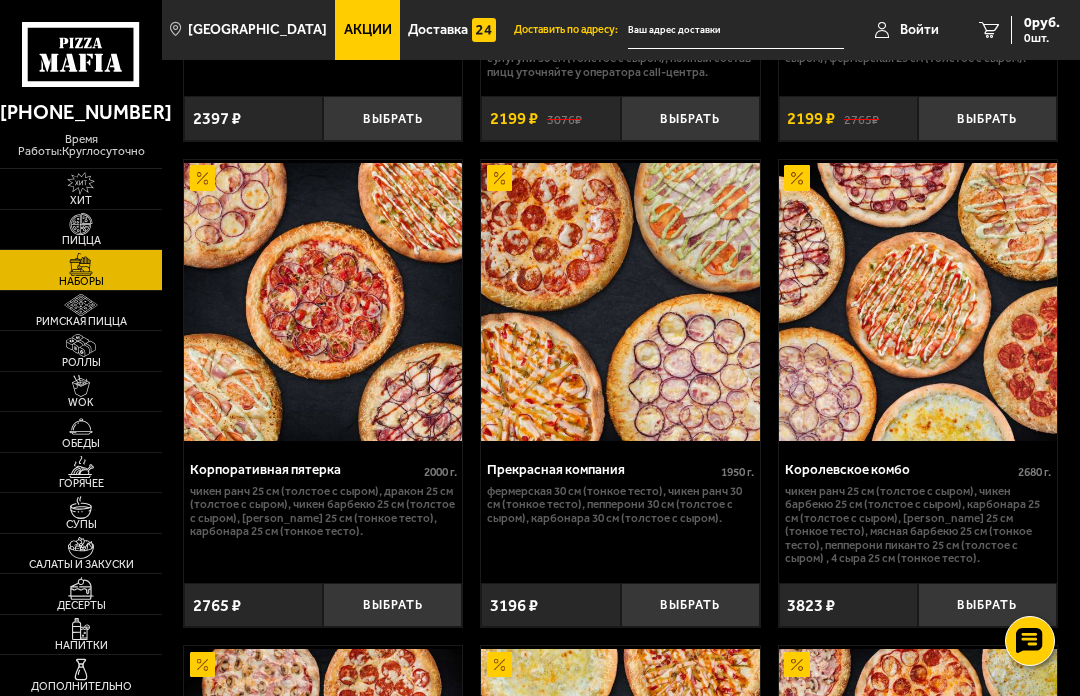 click on "Королевское комбо" at bounding box center (902, 469) 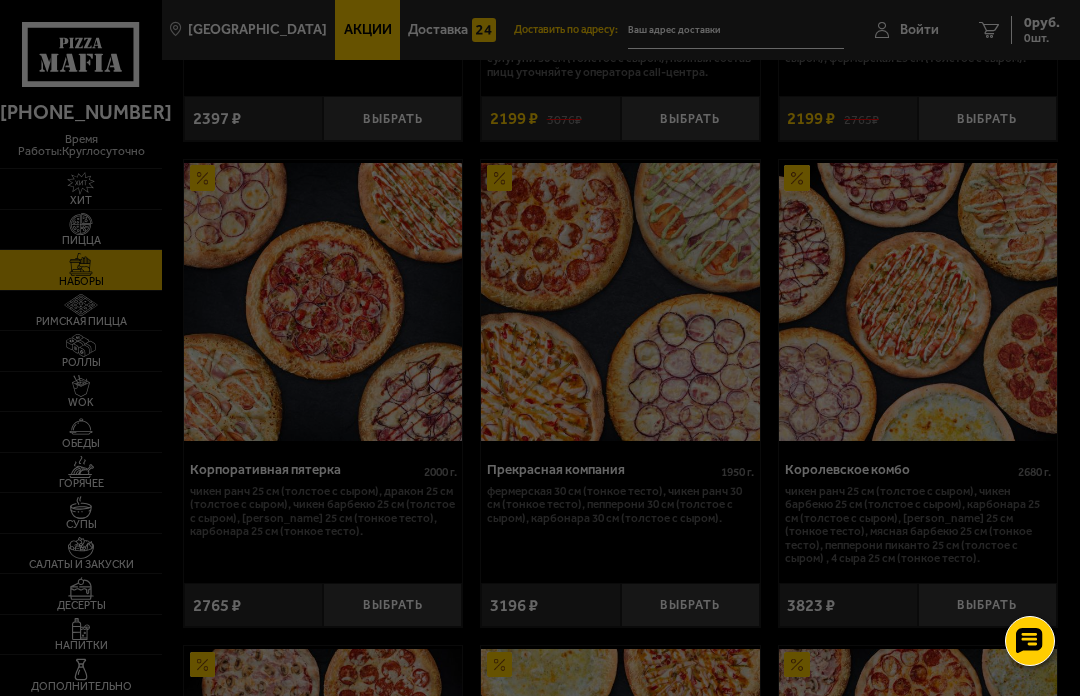 scroll, scrollTop: 0, scrollLeft: 0, axis: both 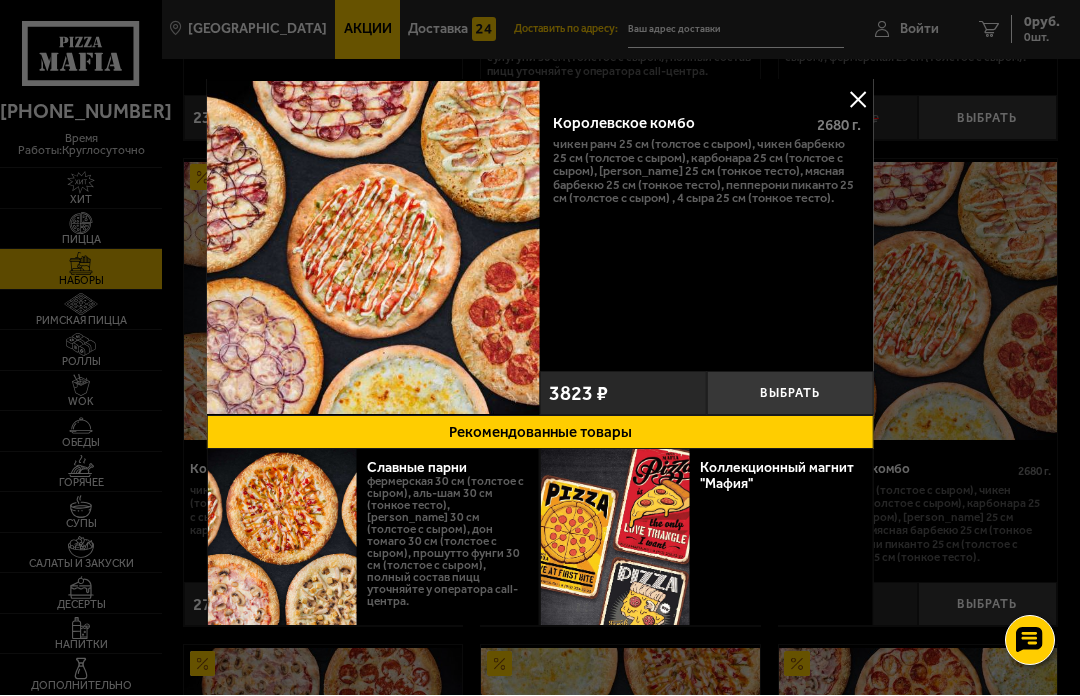 click at bounding box center (858, 100) 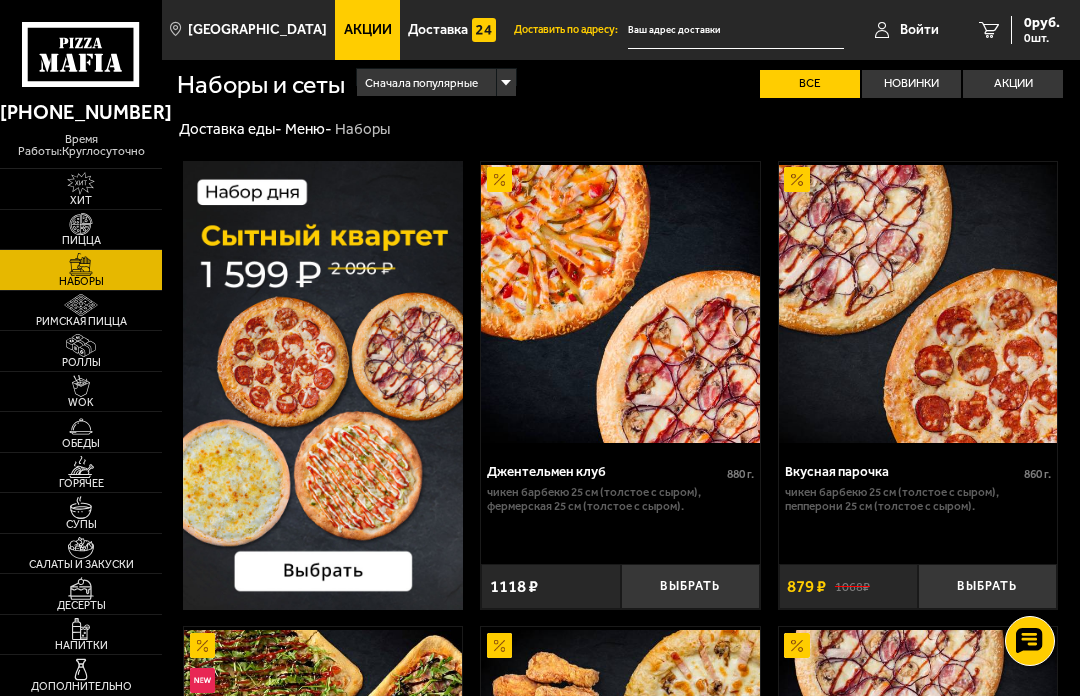 click at bounding box center [323, 385] 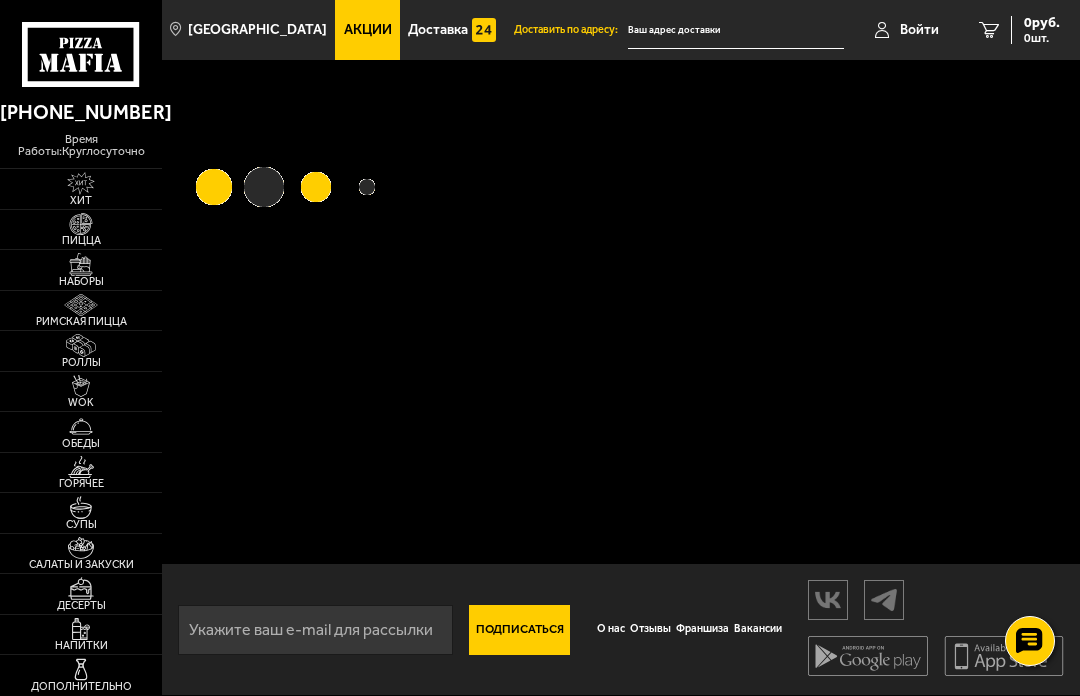 scroll, scrollTop: 0, scrollLeft: 0, axis: both 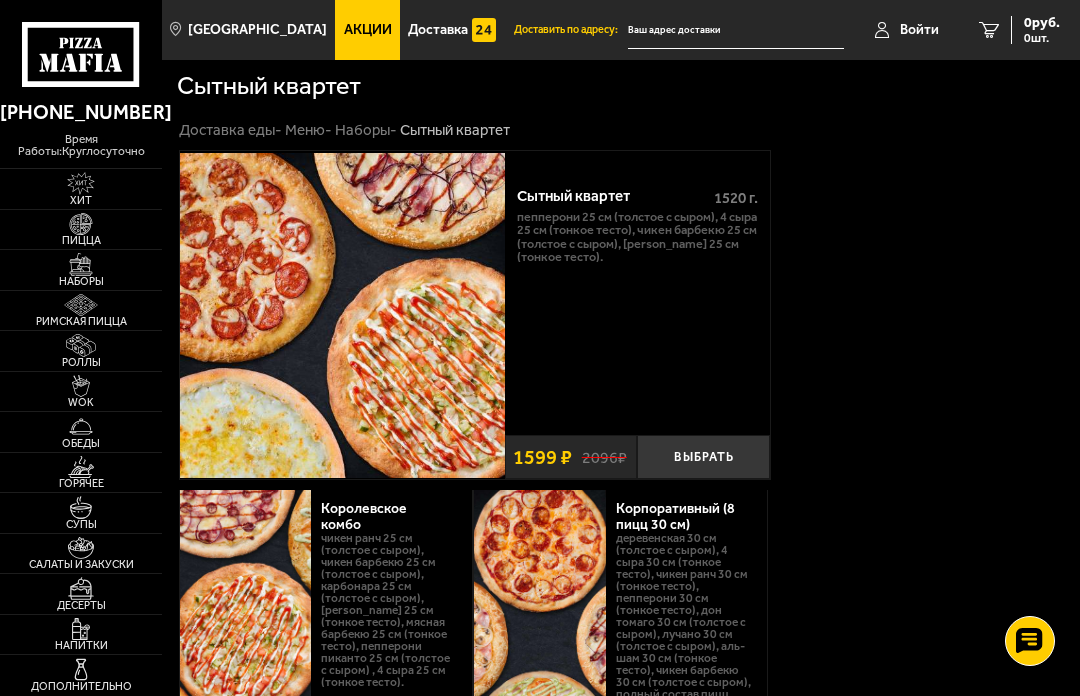 click on "Пепперони 25 см (толстое с сыром), 4 сыра 25 см (тонкое тесто), Чикен Барбекю 25 см (толстое с сыром), [PERSON_NAME] 25 см (тонкое тесто)." at bounding box center [637, 237] 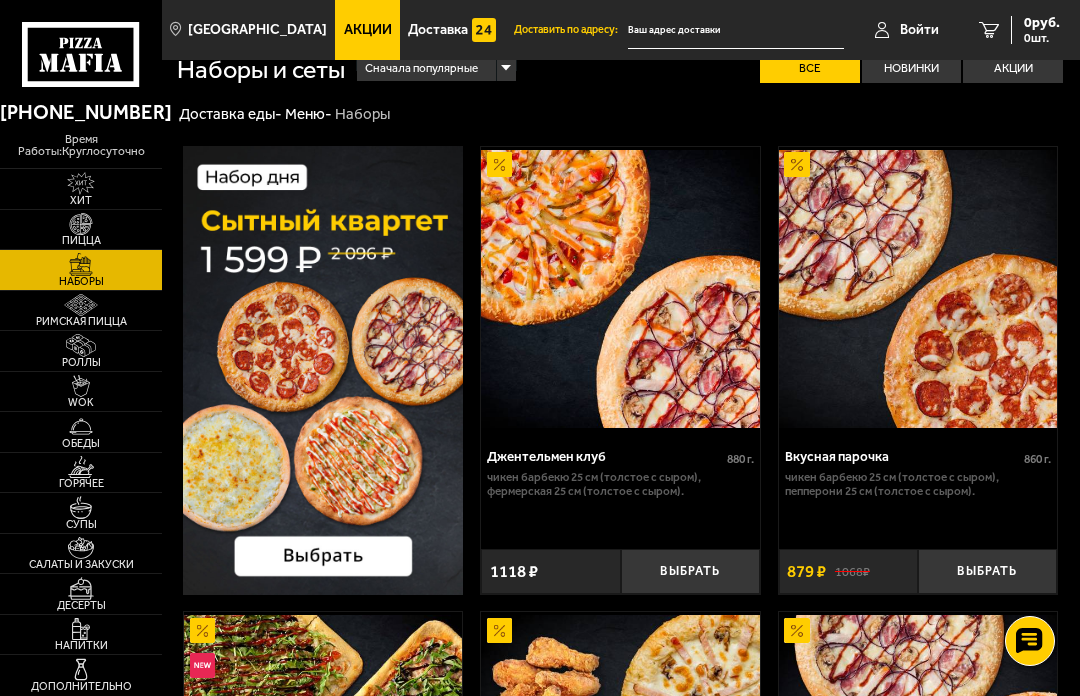 scroll, scrollTop: 0, scrollLeft: 0, axis: both 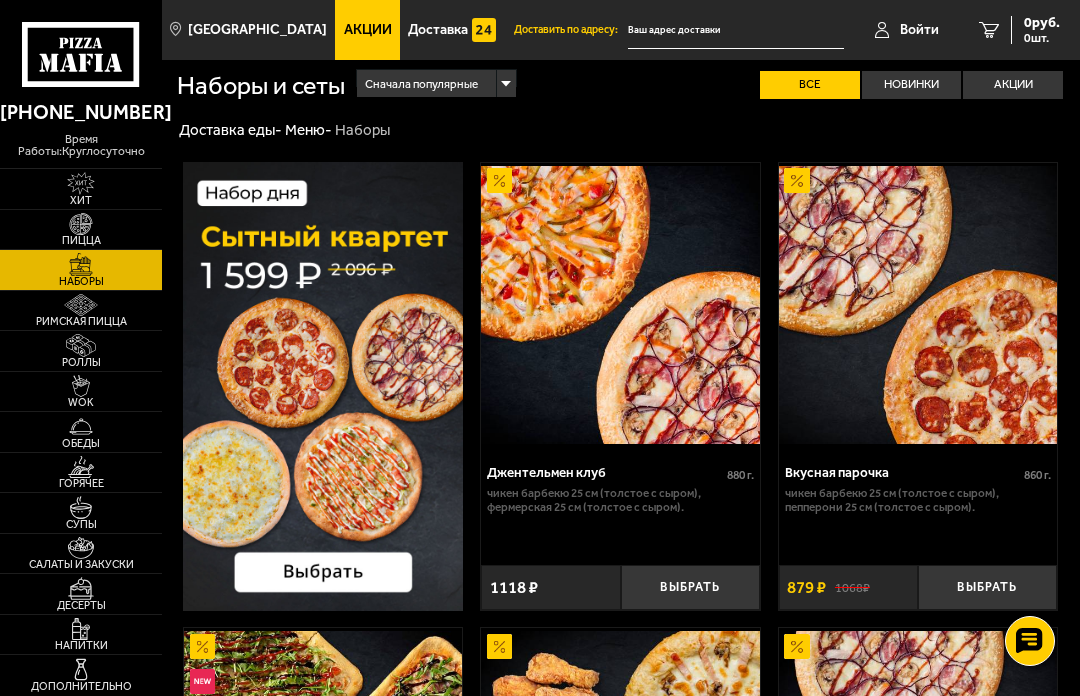 click at bounding box center [918, 305] 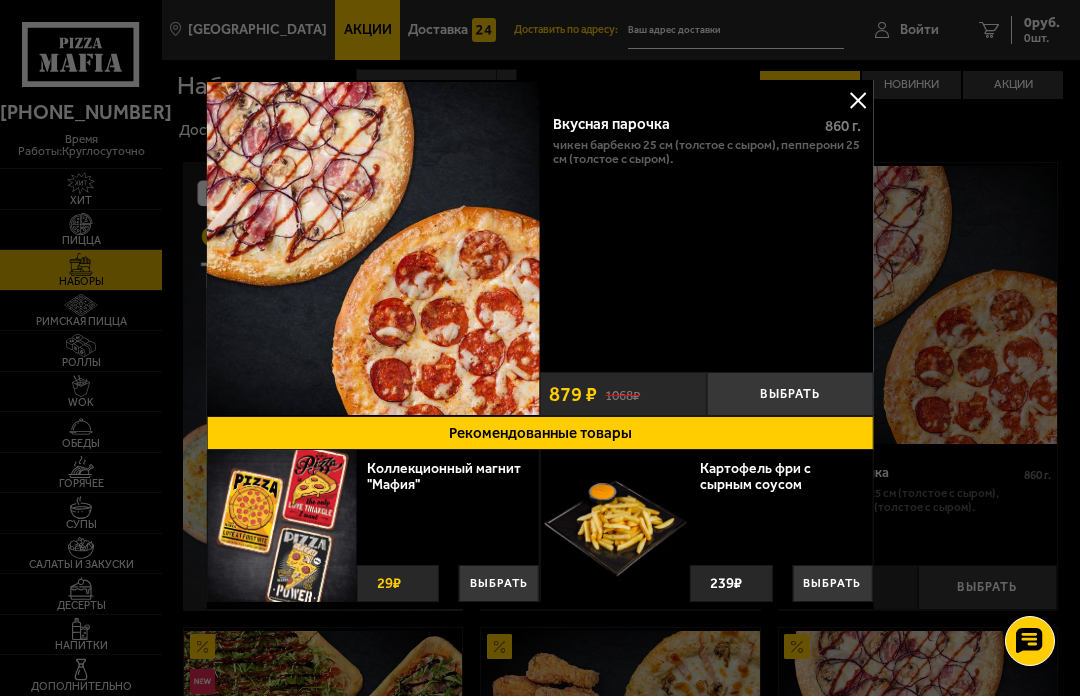 click on "Чикен Барбекю 25 см (толстое с сыром), Пепперони 25 см (толстое с сыром)." at bounding box center (707, 151) 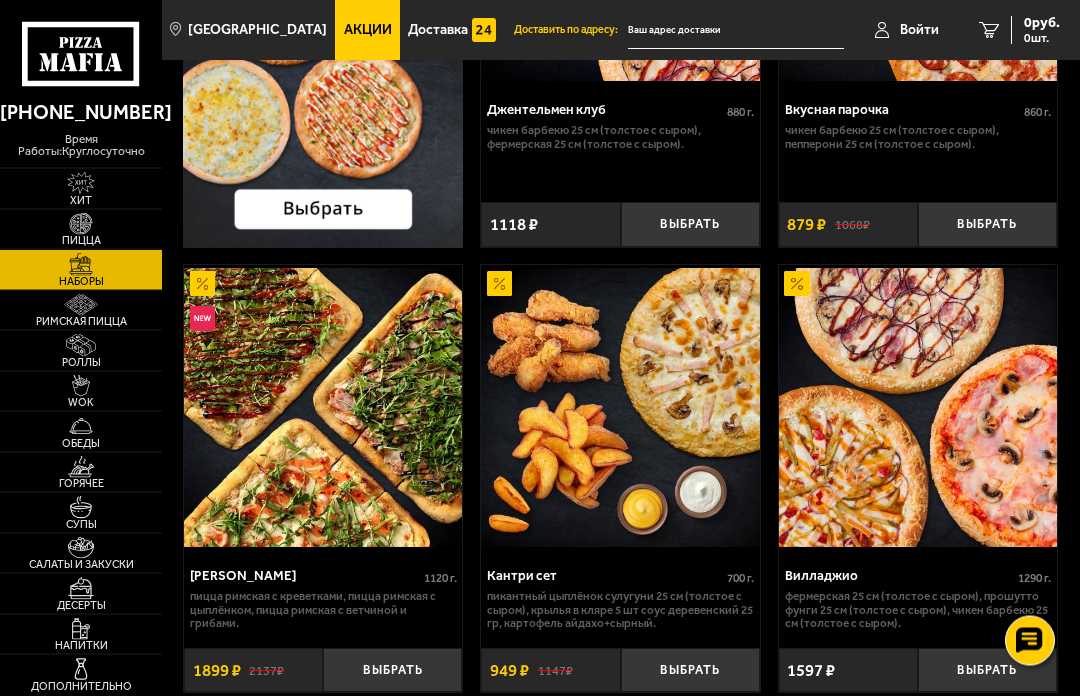 scroll, scrollTop: 363, scrollLeft: 0, axis: vertical 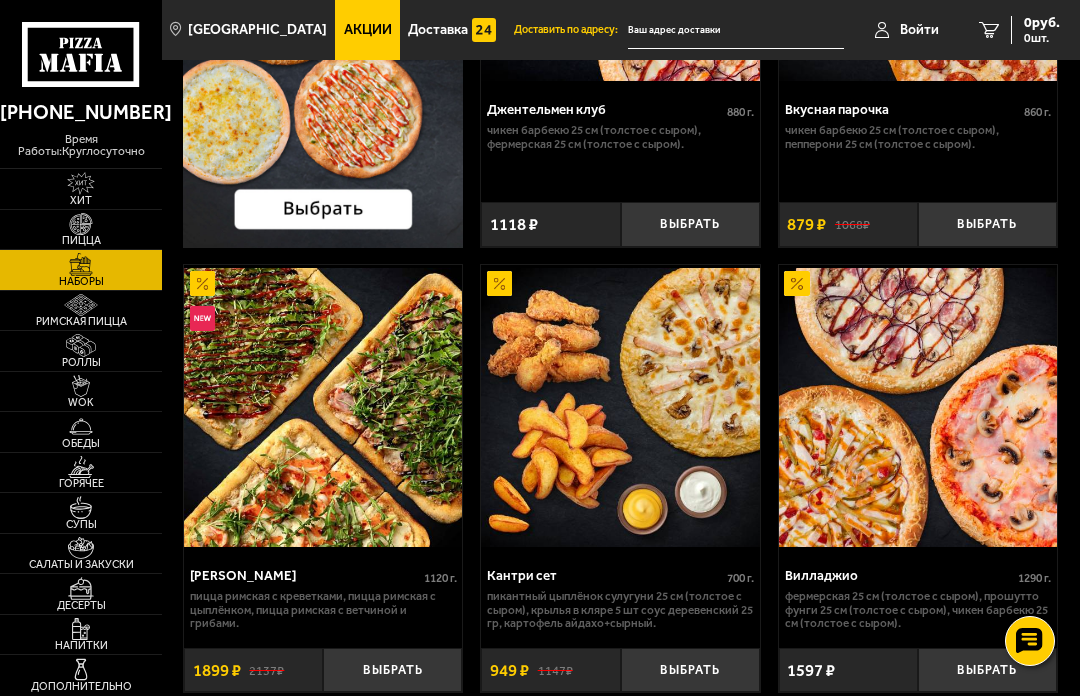 click at bounding box center (323, 407) 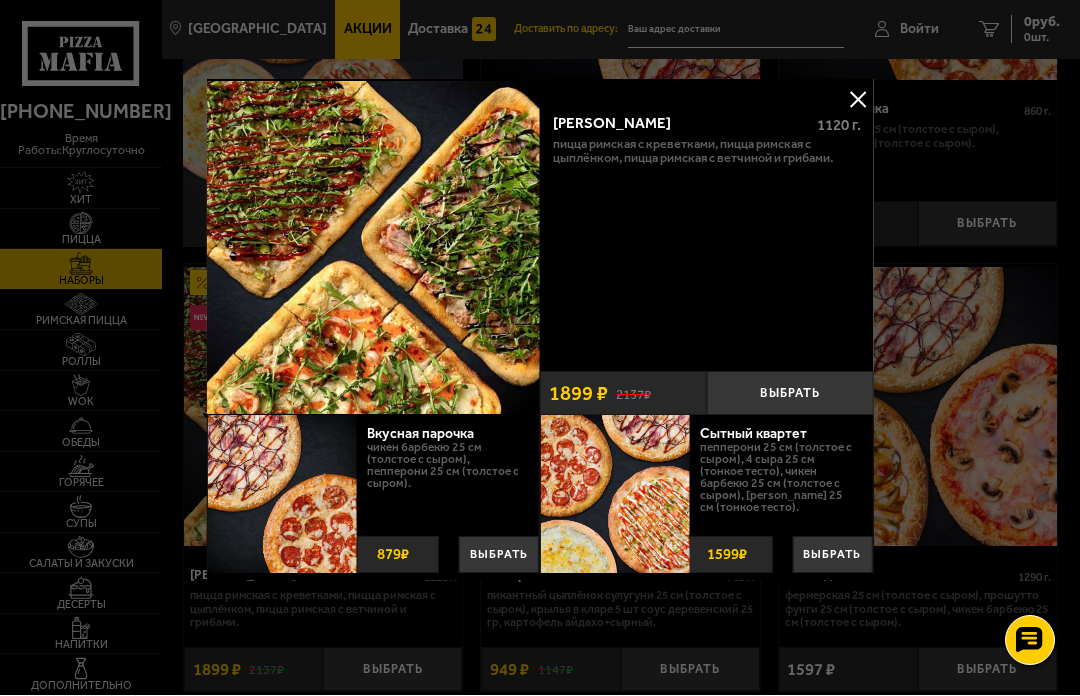 click on "Мама Миа 1120   г . Пицца Римская с креветками, Пицца Римская с цыплёнком, Пицца Римская с ветчиной и грибами." at bounding box center (706, 231) 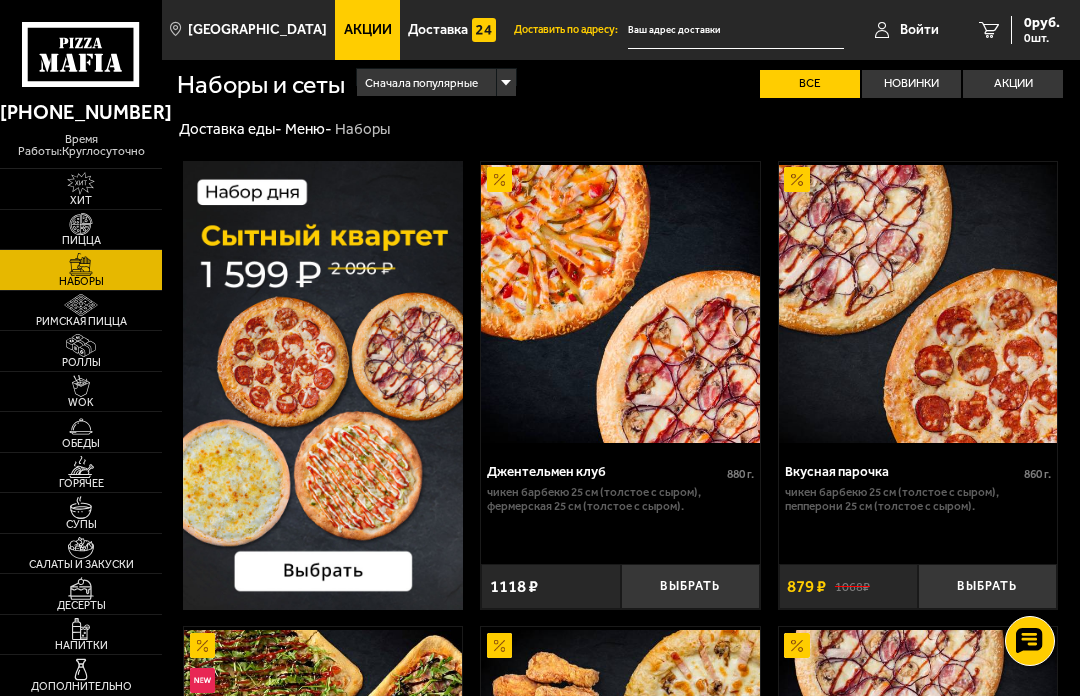 click on "Сначала популярные" at bounding box center (436, 77) 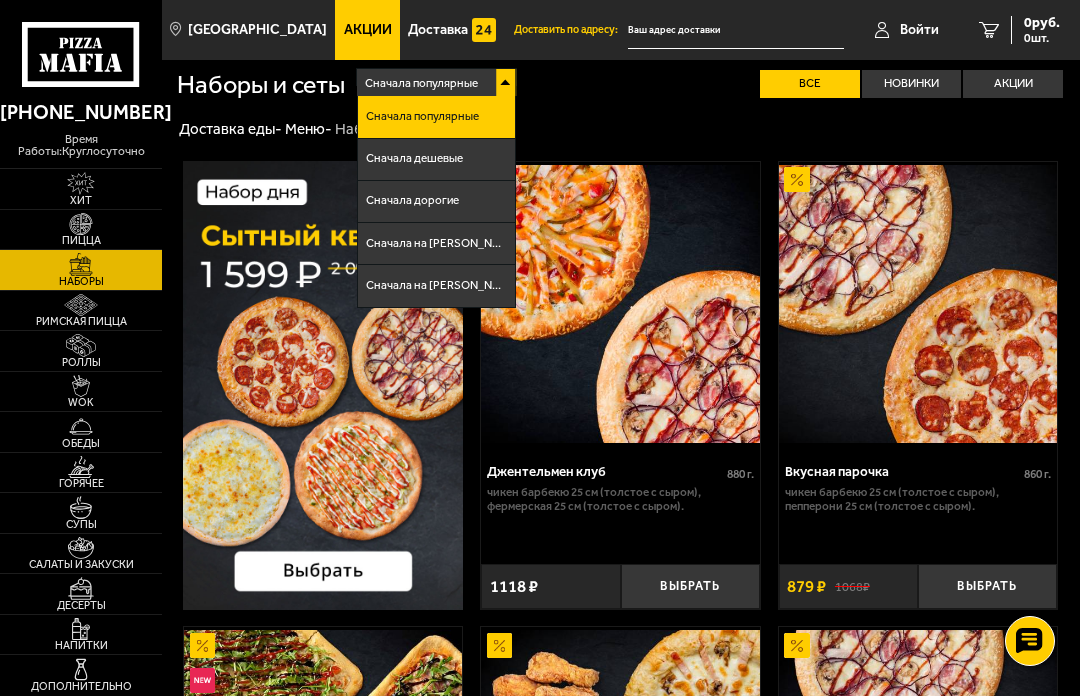 click on "Сначала дорогие" at bounding box center (436, 202) 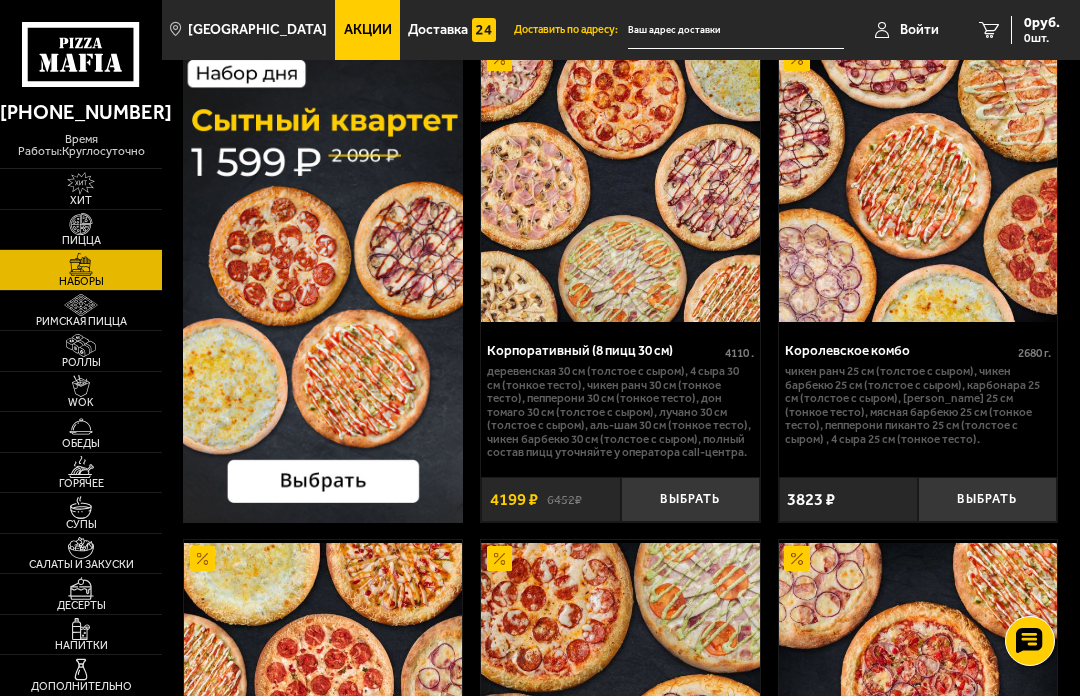 scroll, scrollTop: 121, scrollLeft: 0, axis: vertical 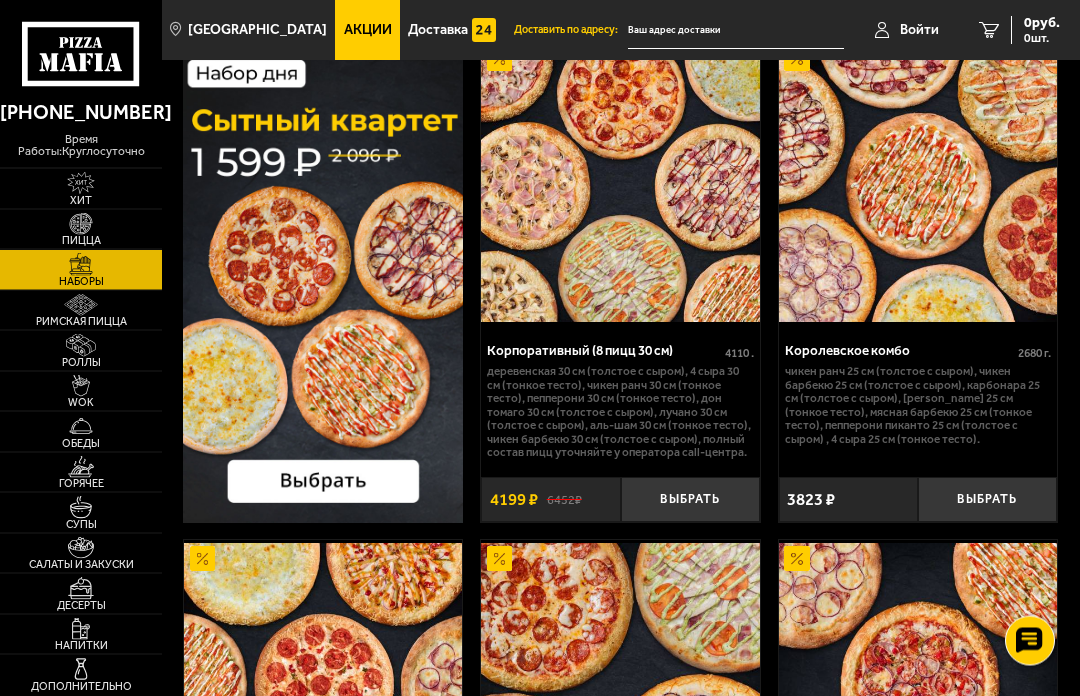 click on "Деревенская 30 см (толстое с сыром), 4 сыра 30 см (тонкое тесто), Чикен Ранч 30 см (тонкое тесто), Пепперони 30 см (тонкое тесто), Дон Томаго 30 см (толстое с сыром), Лучано 30 см (толстое с сыром), Аль-Шам 30 см (тонкое тесто), Чикен Барбекю 30 см (толстое с сыром), Полный состав пицц уточняйте у оператора call-центра." at bounding box center [620, 413] 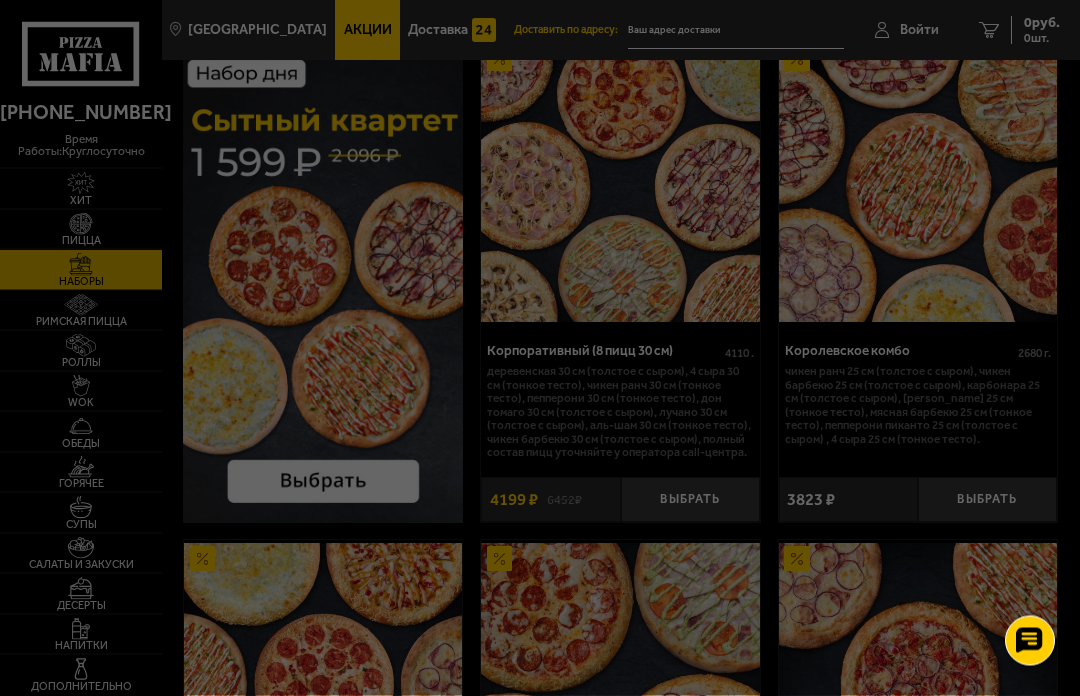 scroll, scrollTop: 0, scrollLeft: 0, axis: both 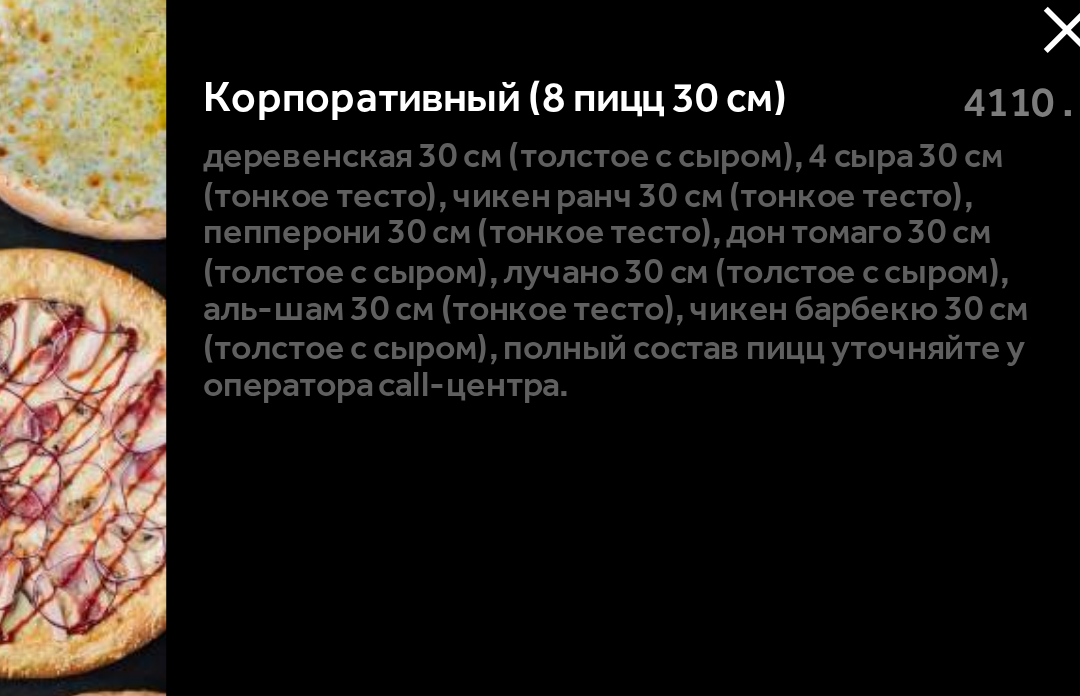 click at bounding box center [858, 100] 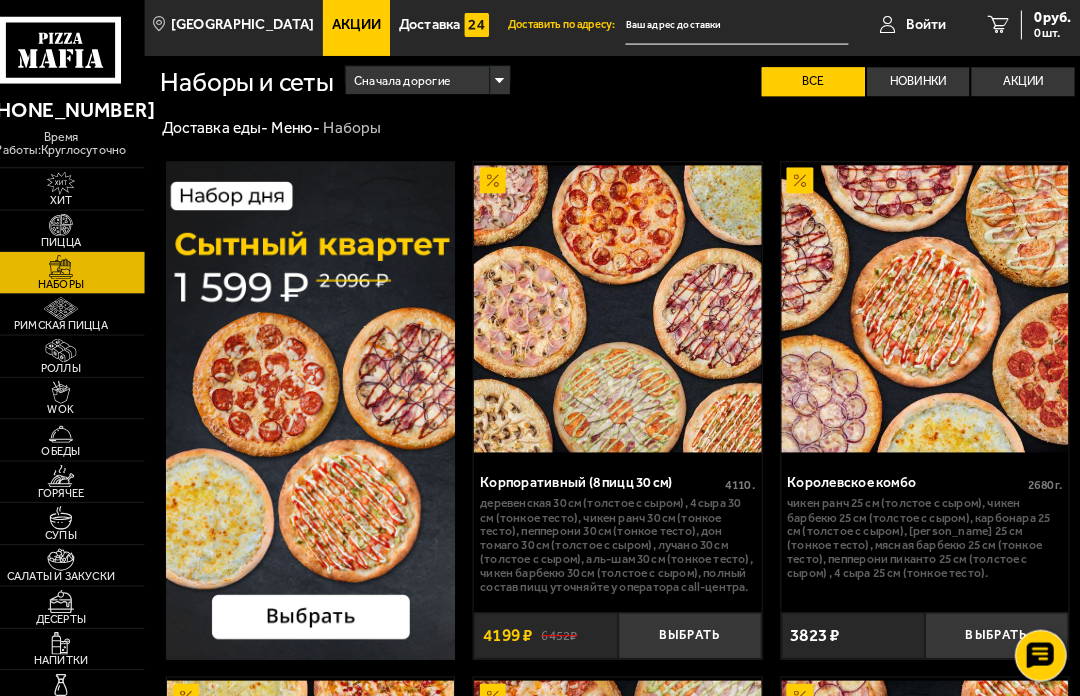 click at bounding box center [323, 403] 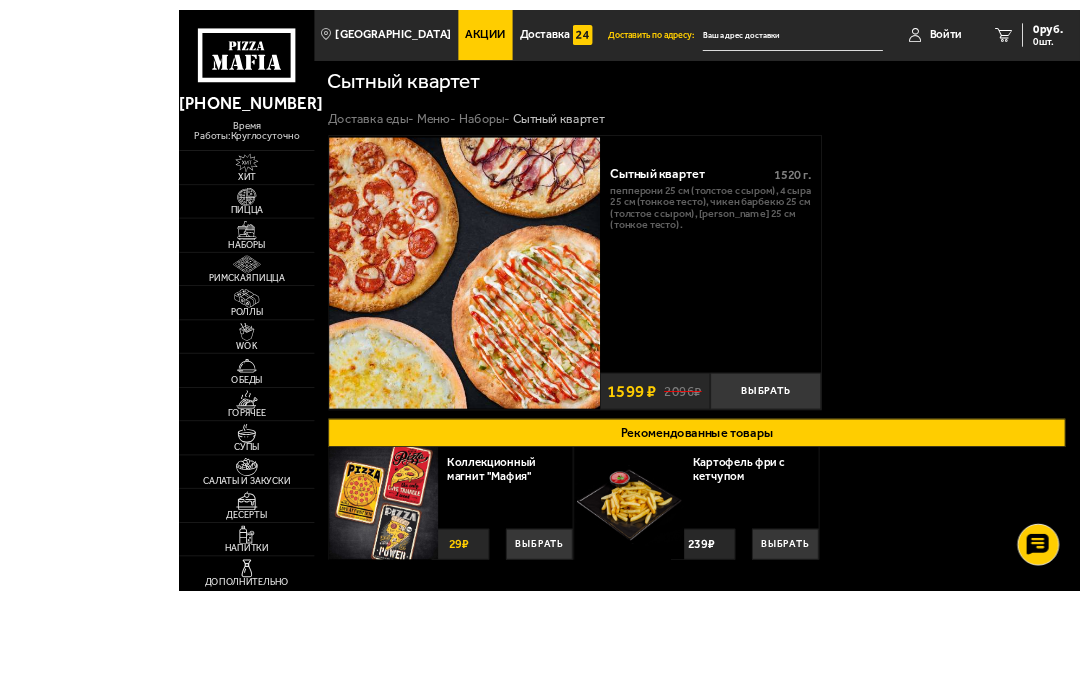scroll, scrollTop: 2, scrollLeft: 0, axis: vertical 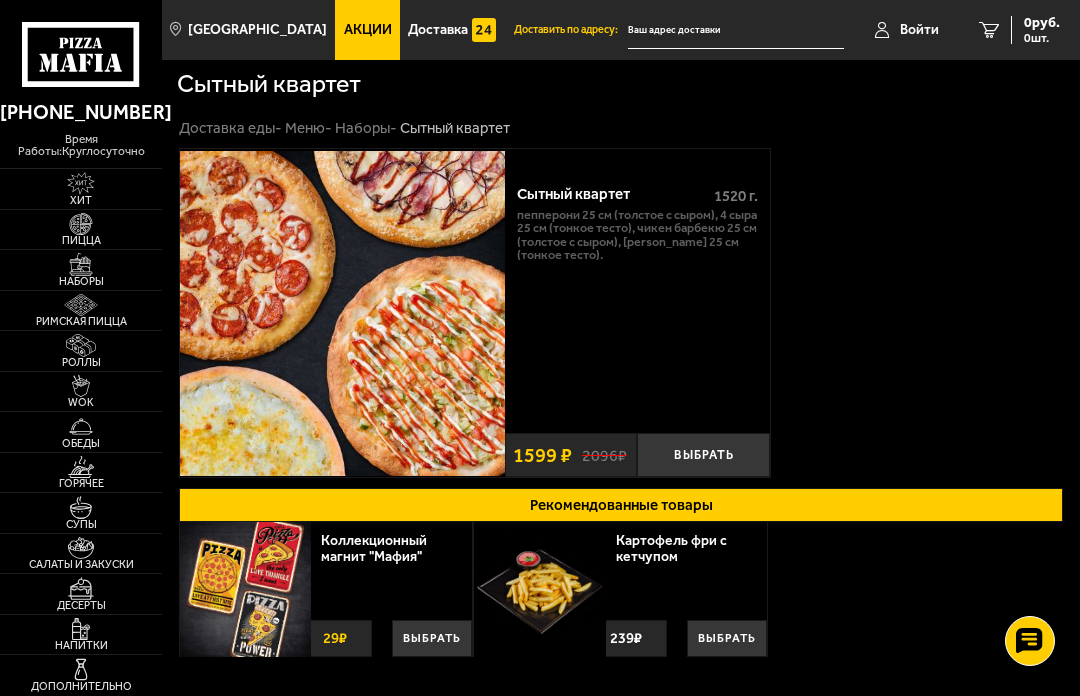 click on "Сытный квартет 1520   г . Пепперони 25 см (толстое с сыром), 4 сыра 25 см (тонкое тесто), Чикен Барбекю 25 см (толстое с сыром), [PERSON_NAME] 25 см (тонкое тесто). Выбрать 2096  ₽ 1599   ₽" at bounding box center (621, 313) 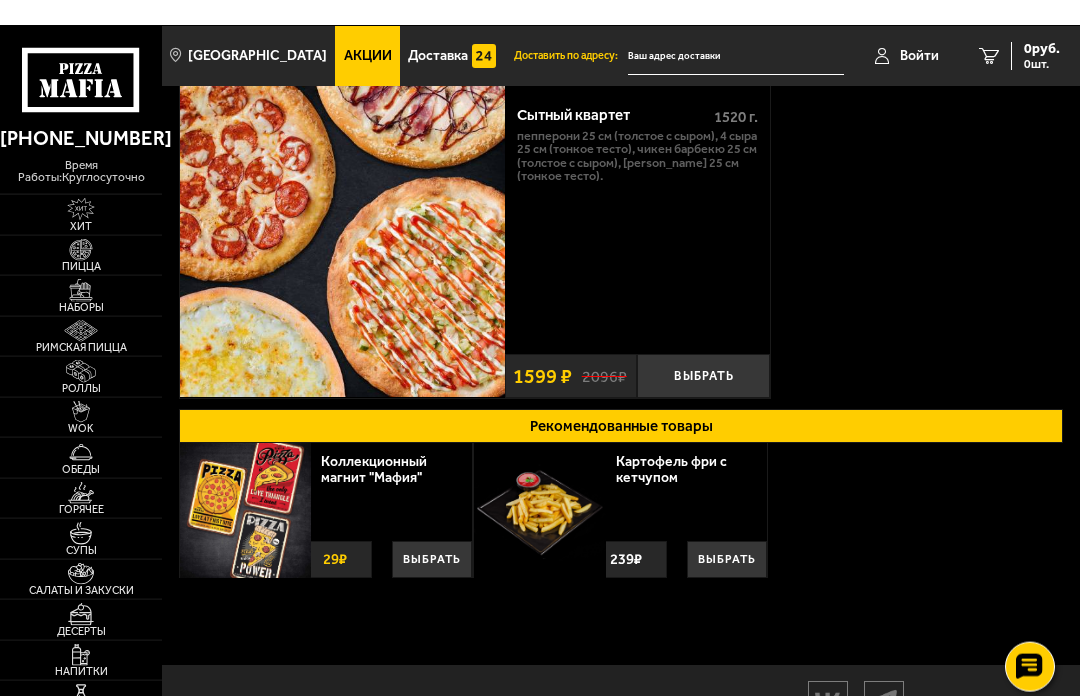 scroll, scrollTop: 0, scrollLeft: 0, axis: both 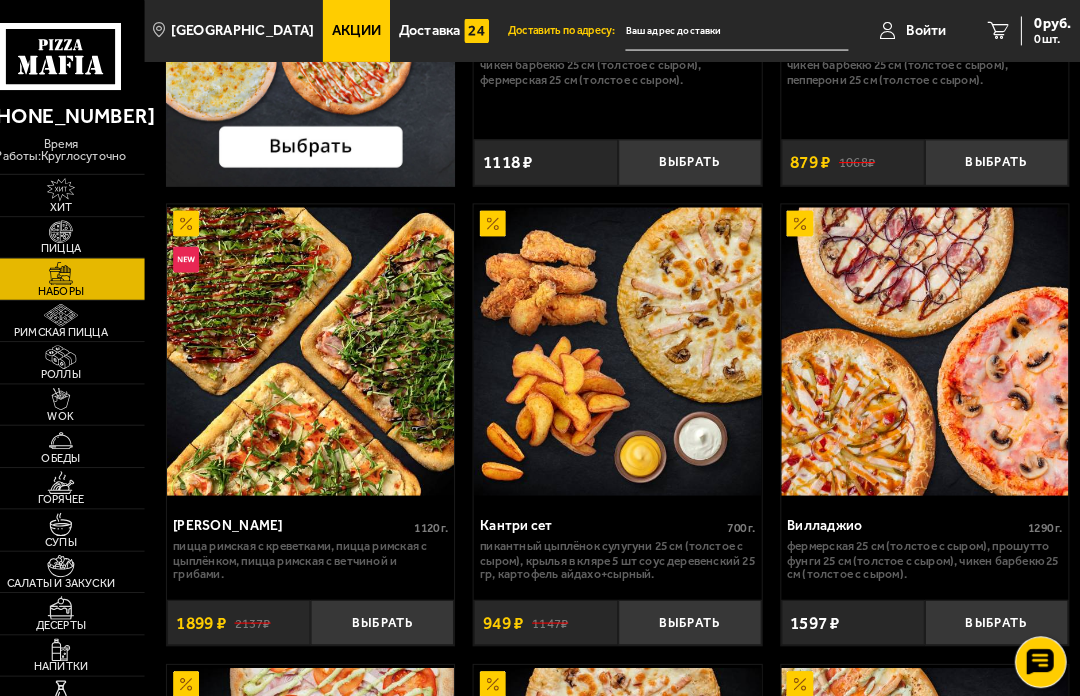 click at bounding box center (323, 340) 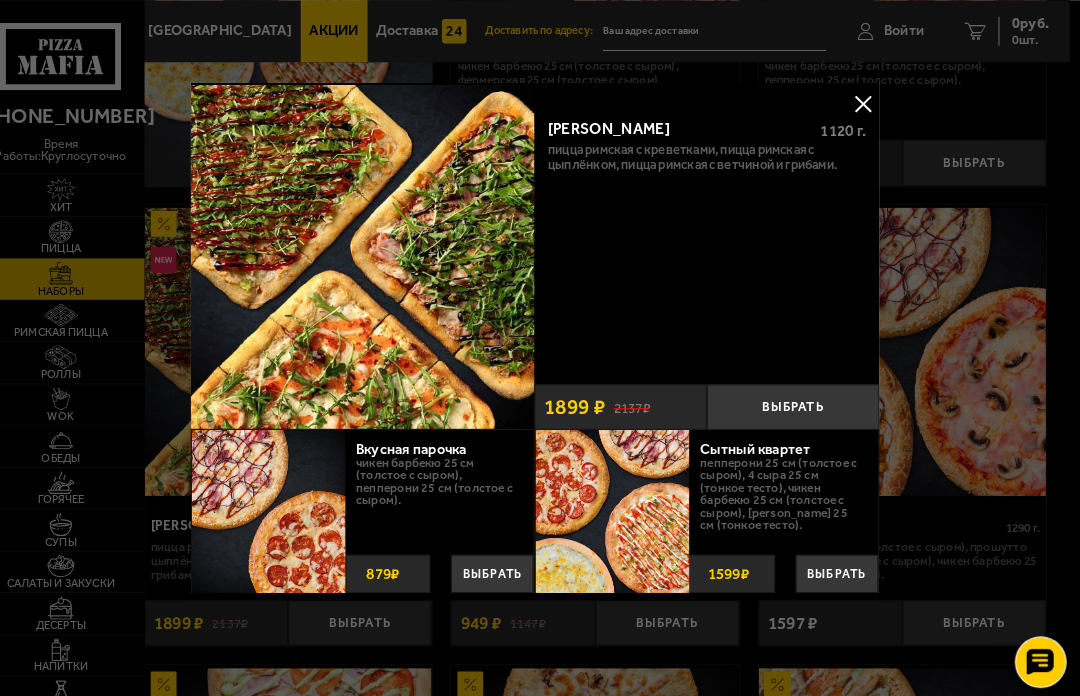 scroll, scrollTop: 0, scrollLeft: 0, axis: both 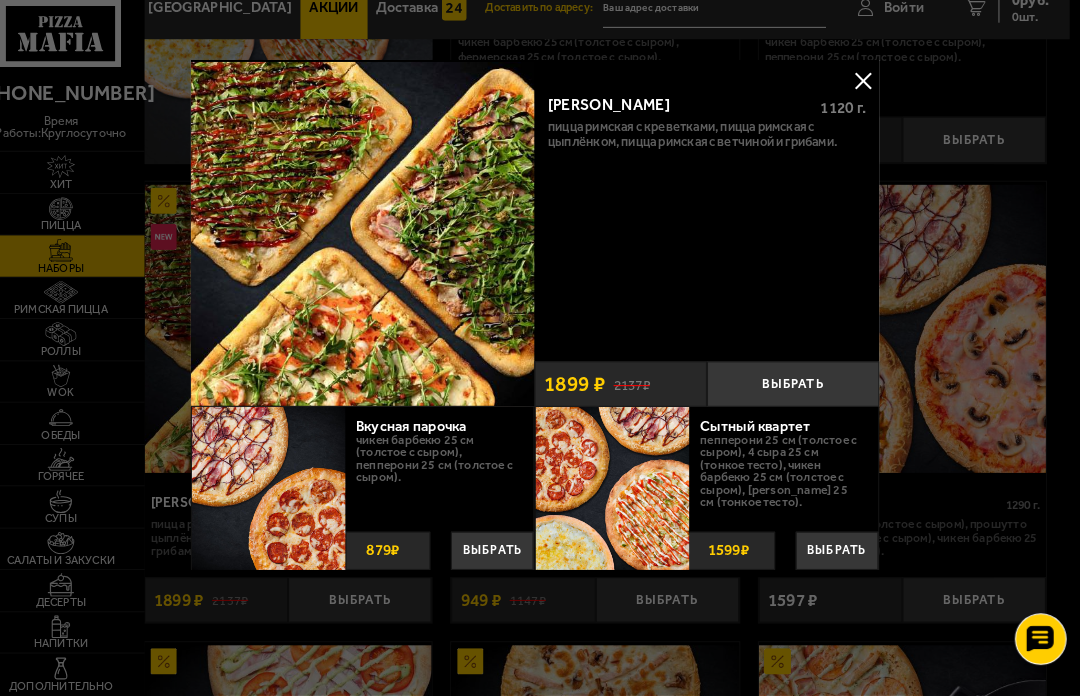 click at bounding box center [373, 248] 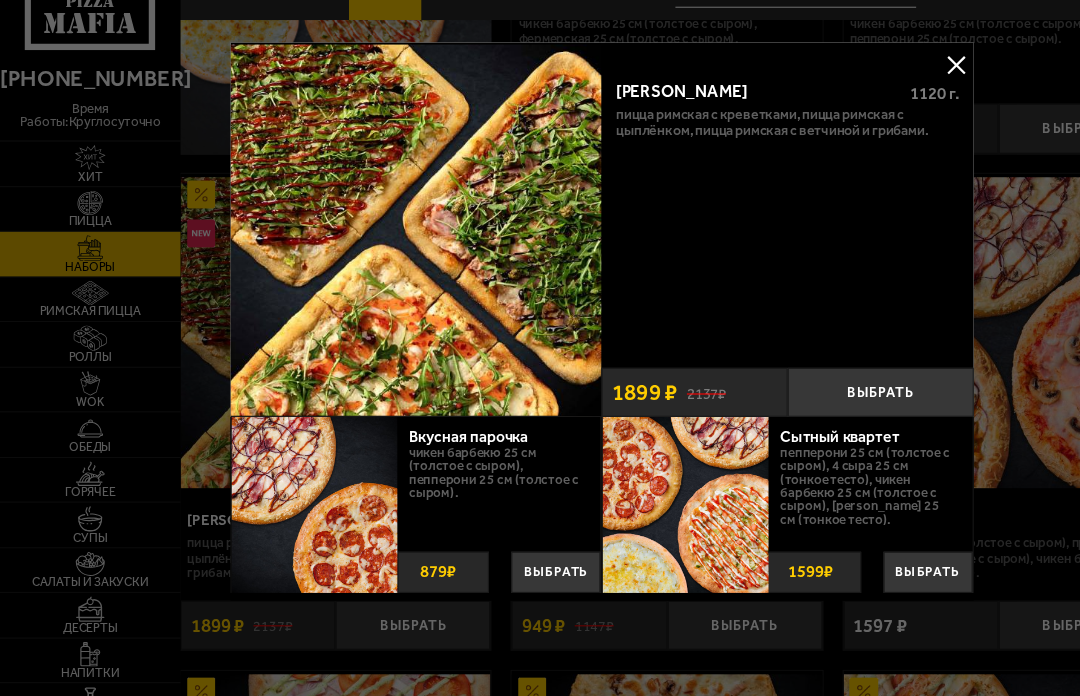 click at bounding box center (858, 100) 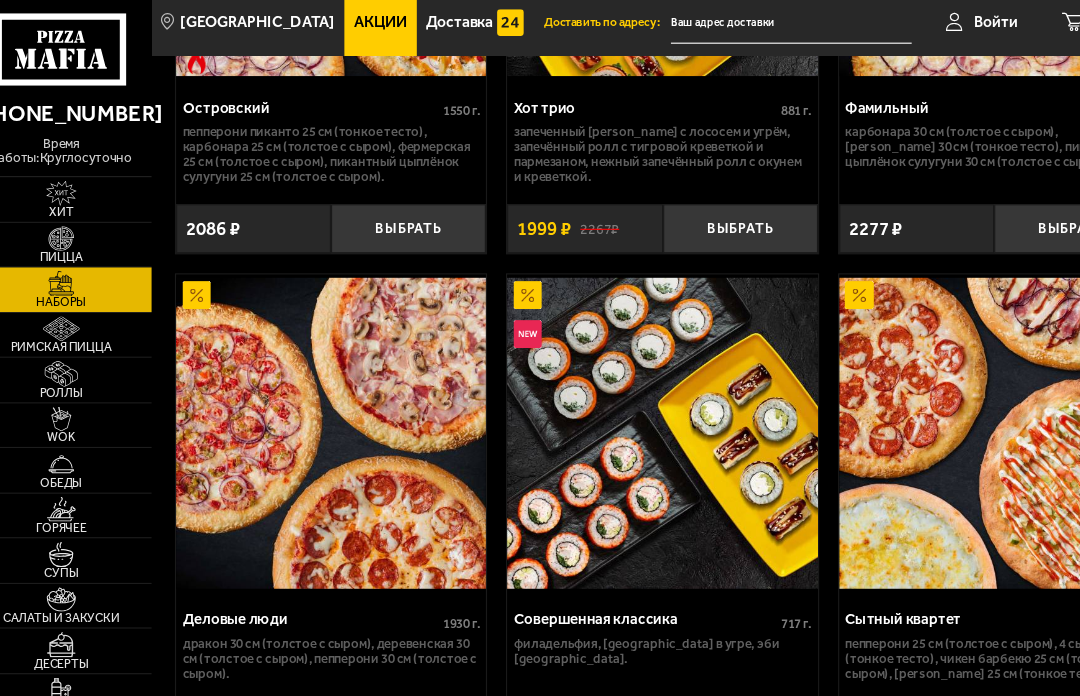 scroll, scrollTop: 3075, scrollLeft: 0, axis: vertical 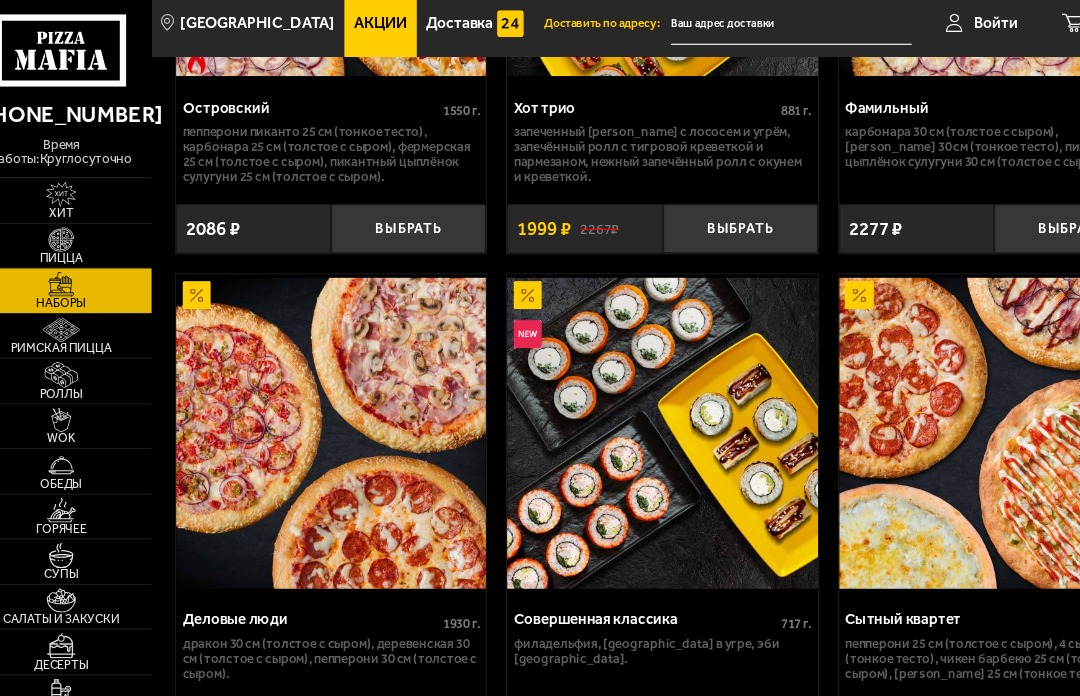 click at bounding box center (323, 397) 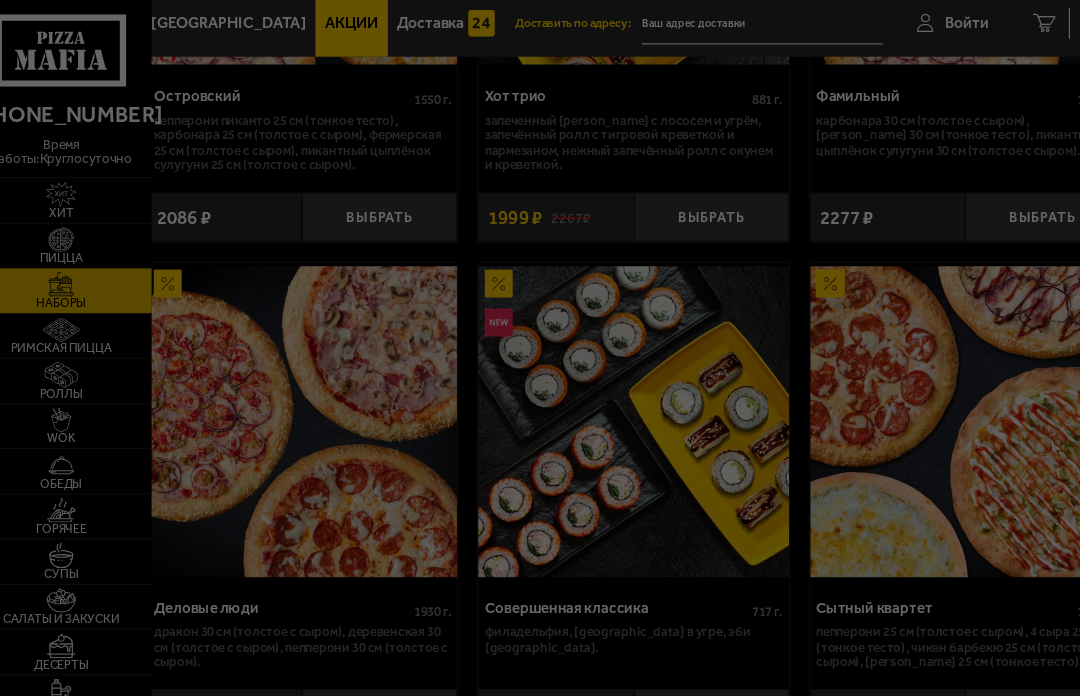 scroll, scrollTop: 0, scrollLeft: 0, axis: both 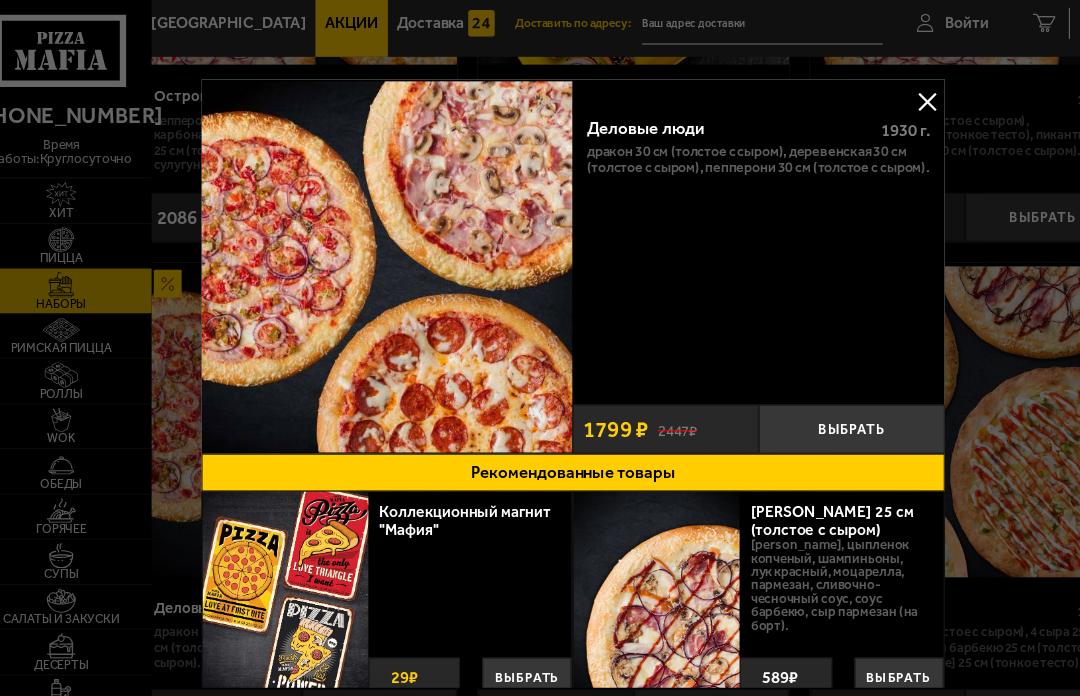 click on "Деловые люди 1930   г . Дракон 30 см (толстое с сыром), Деревенская 30 см (толстое с сыром), Пепперони 30 см (толстое с сыром)." at bounding box center (706, 231) 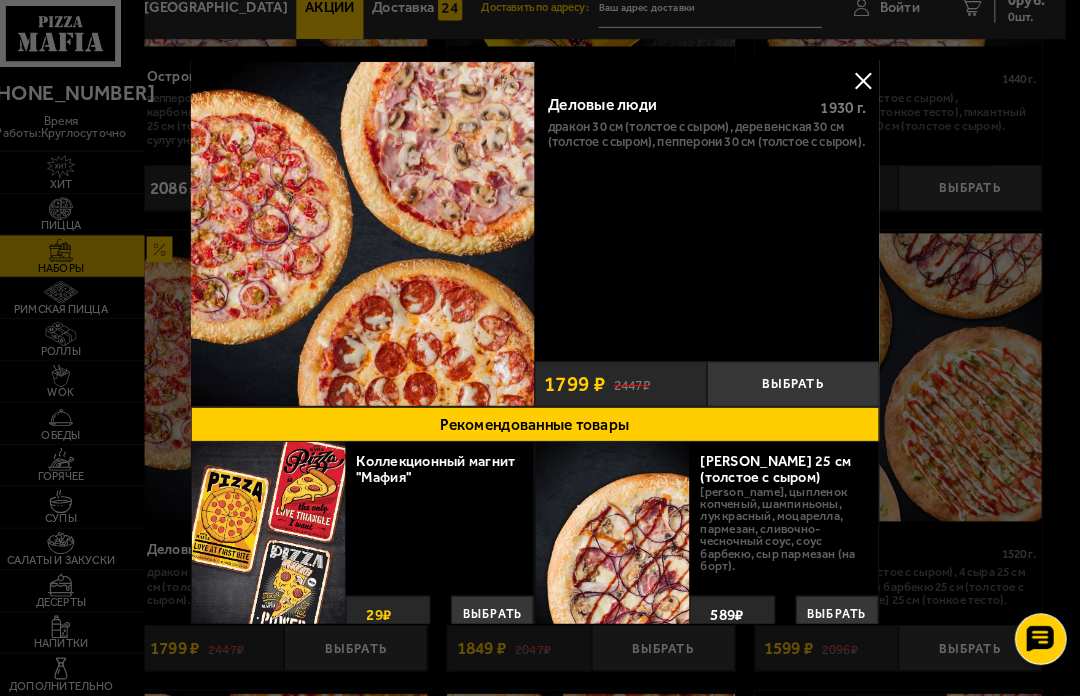 click at bounding box center [858, 100] 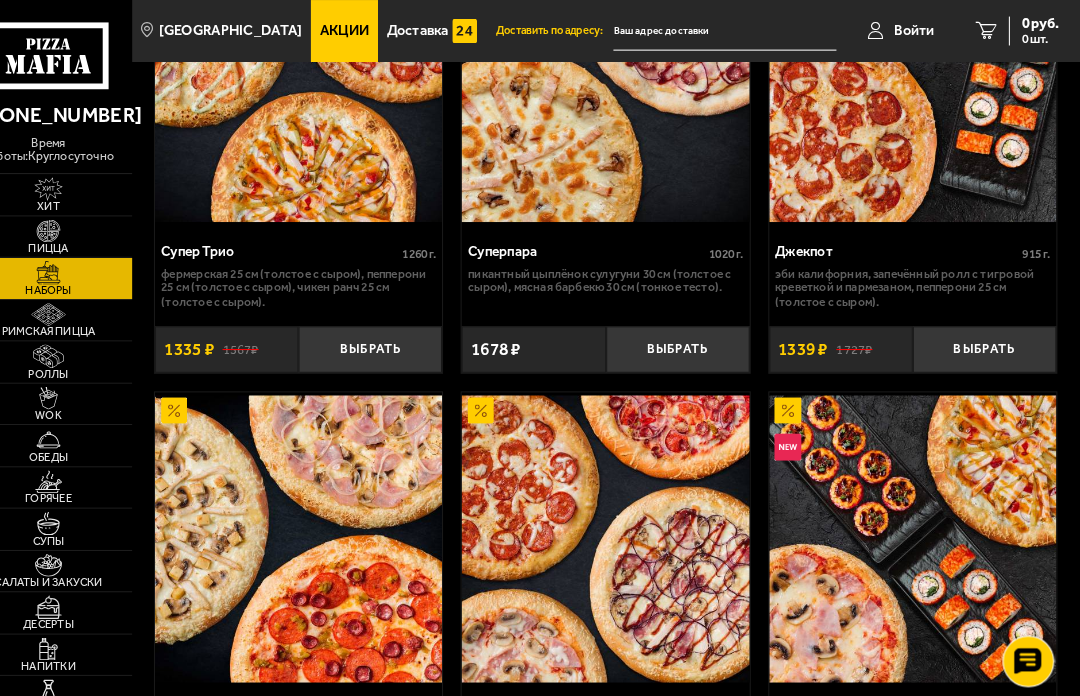 scroll, scrollTop: 2034, scrollLeft: 0, axis: vertical 